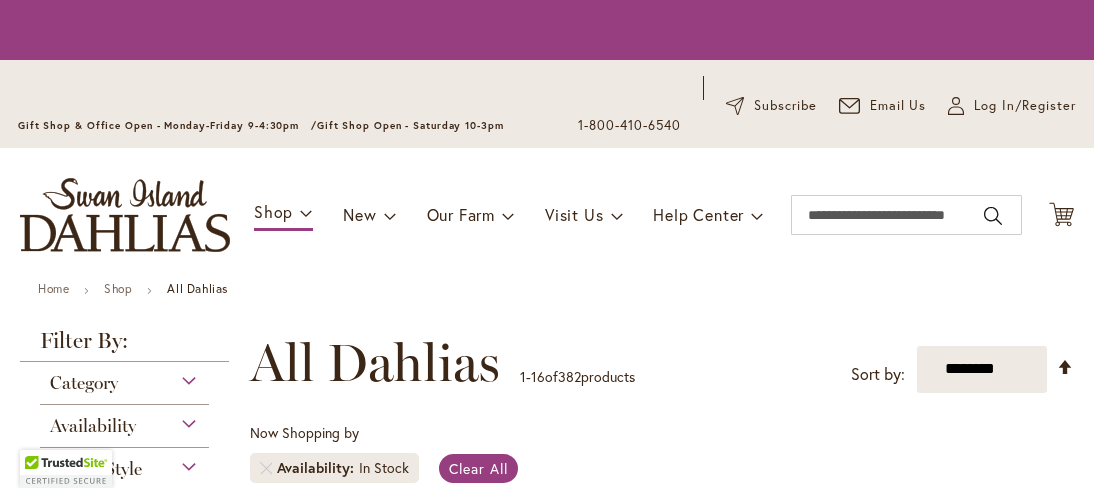 scroll, scrollTop: 0, scrollLeft: 0, axis: both 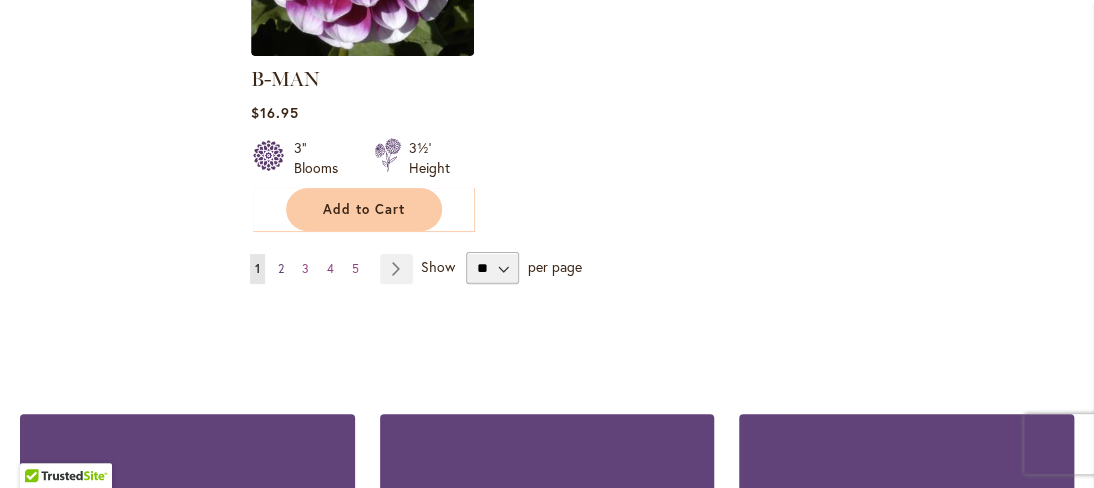 click on "2" at bounding box center (281, 268) 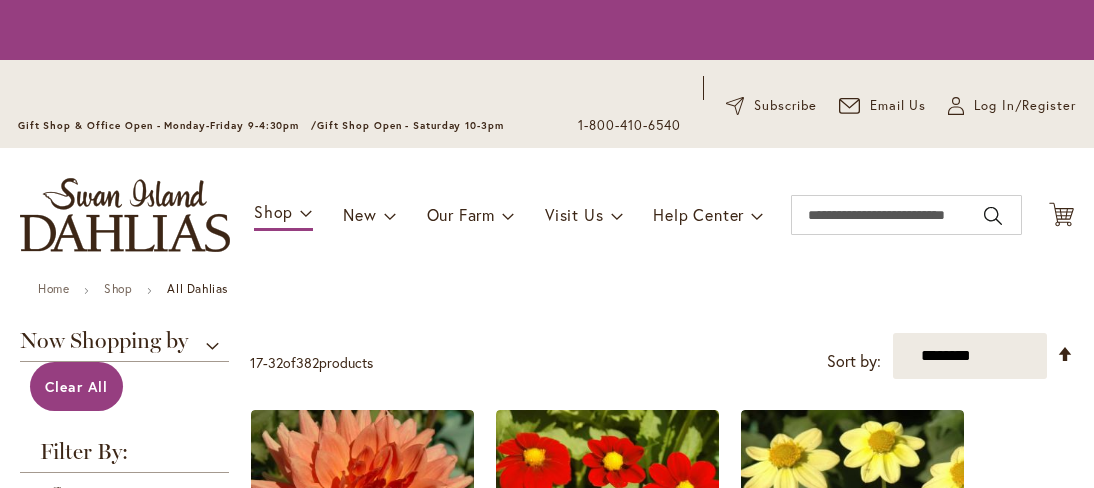 scroll, scrollTop: 0, scrollLeft: 0, axis: both 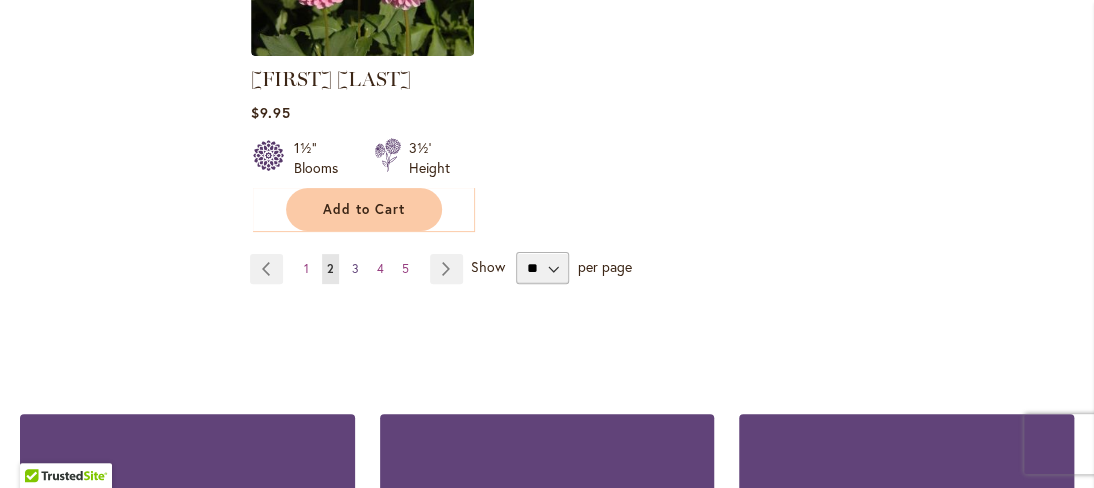 click on "3" at bounding box center (355, 268) 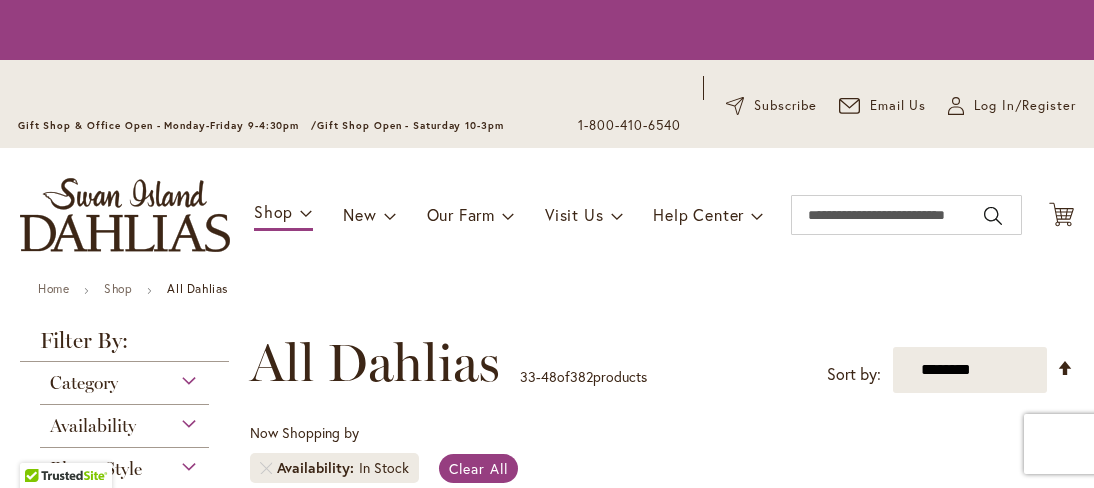 scroll, scrollTop: 0, scrollLeft: 0, axis: both 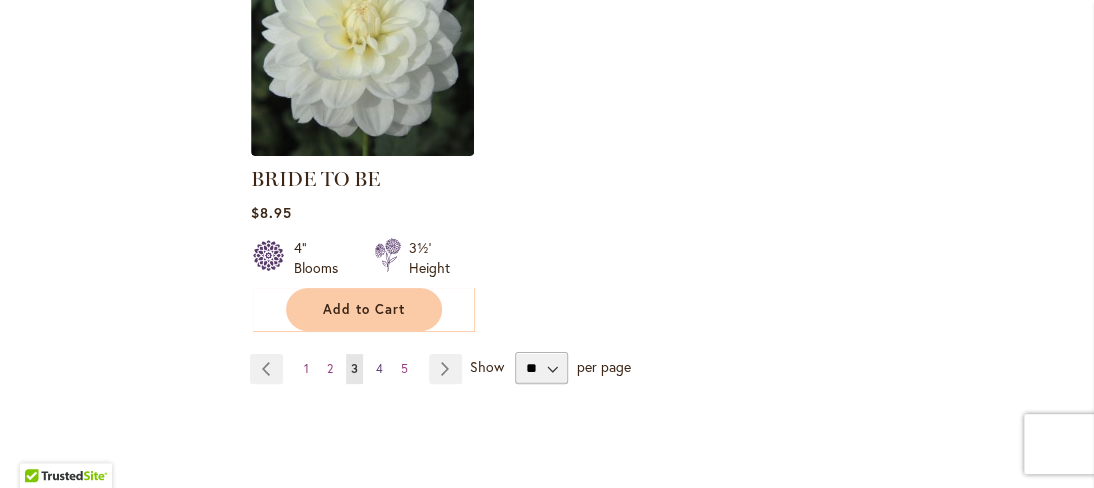 click on "Page
4" at bounding box center (379, 369) 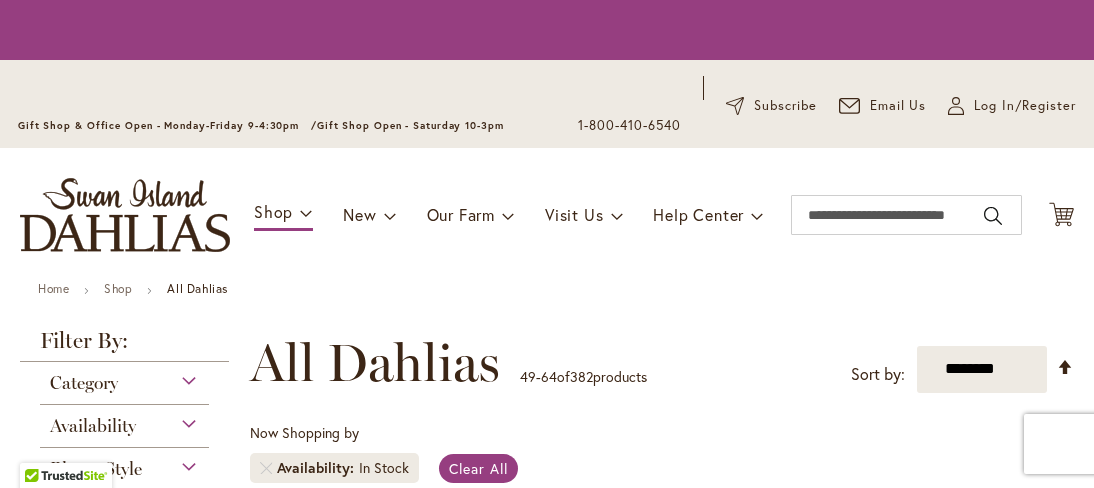 scroll, scrollTop: 0, scrollLeft: 0, axis: both 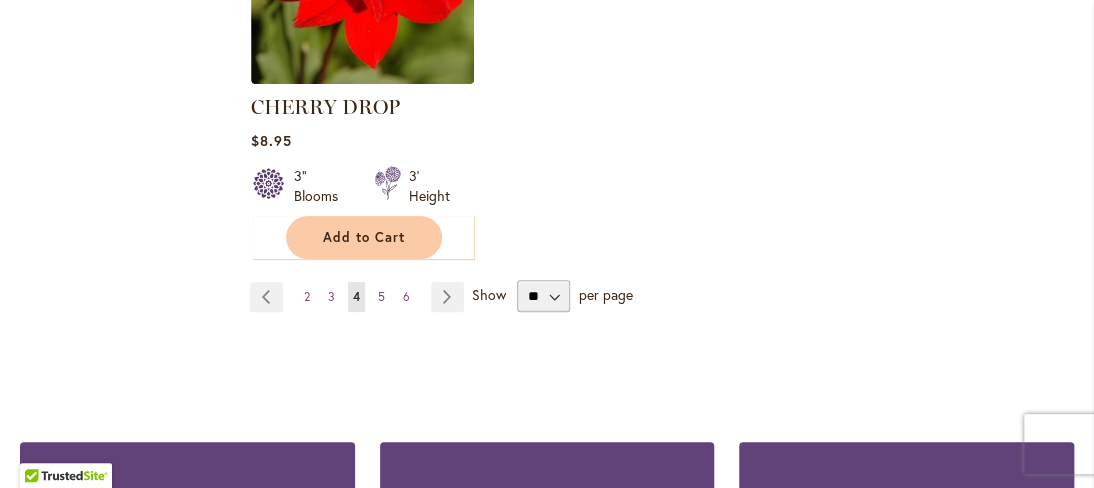 click on "5" at bounding box center (381, 296) 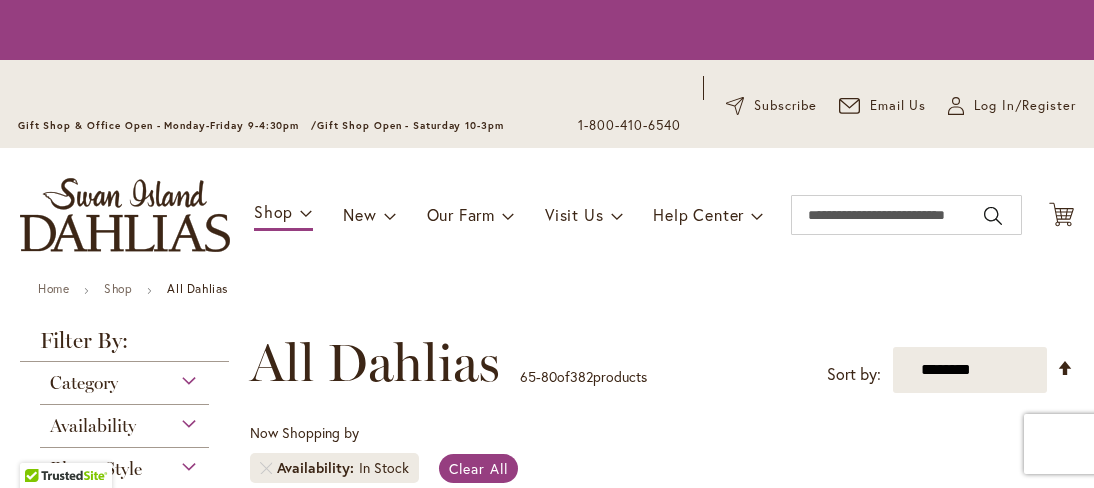 scroll, scrollTop: 0, scrollLeft: 0, axis: both 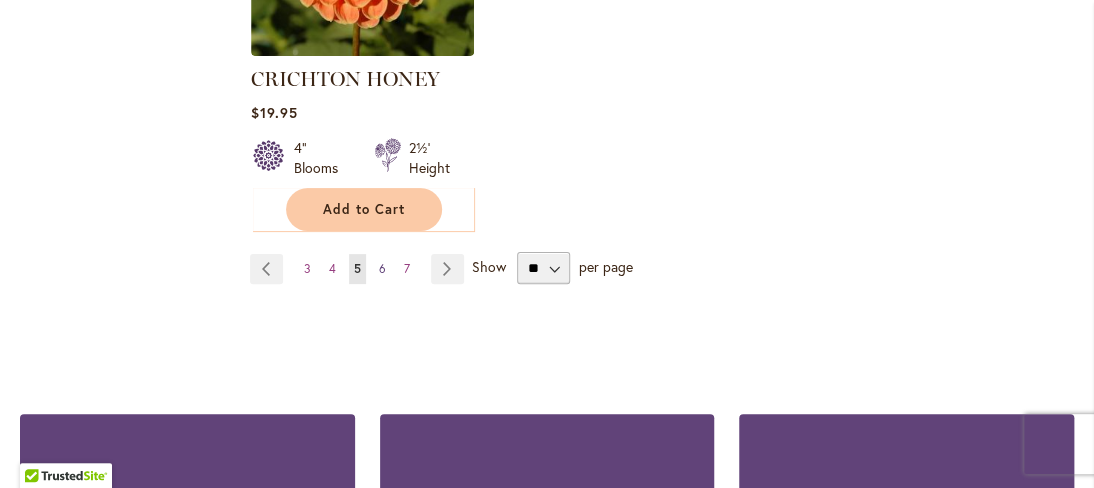 click on "6" at bounding box center (382, 268) 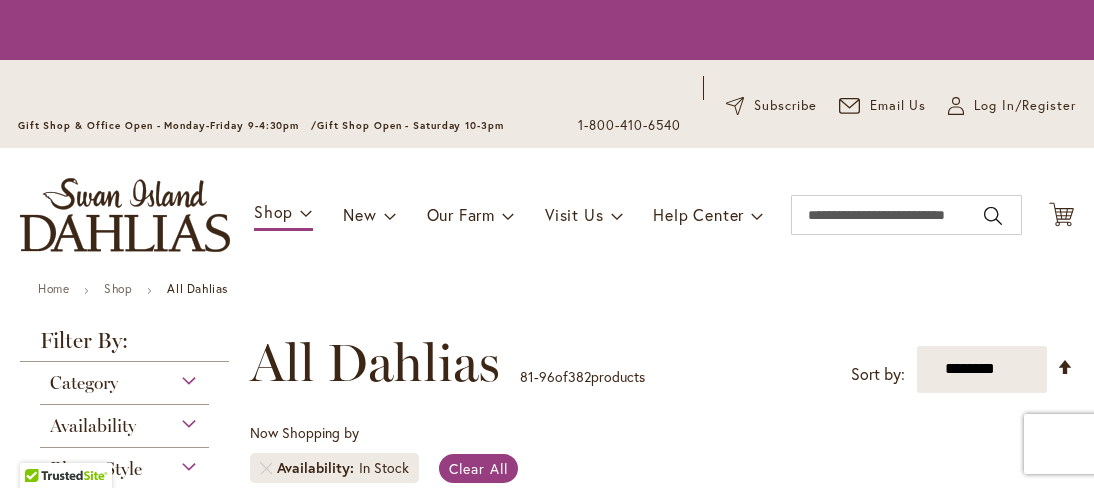 scroll, scrollTop: 0, scrollLeft: 0, axis: both 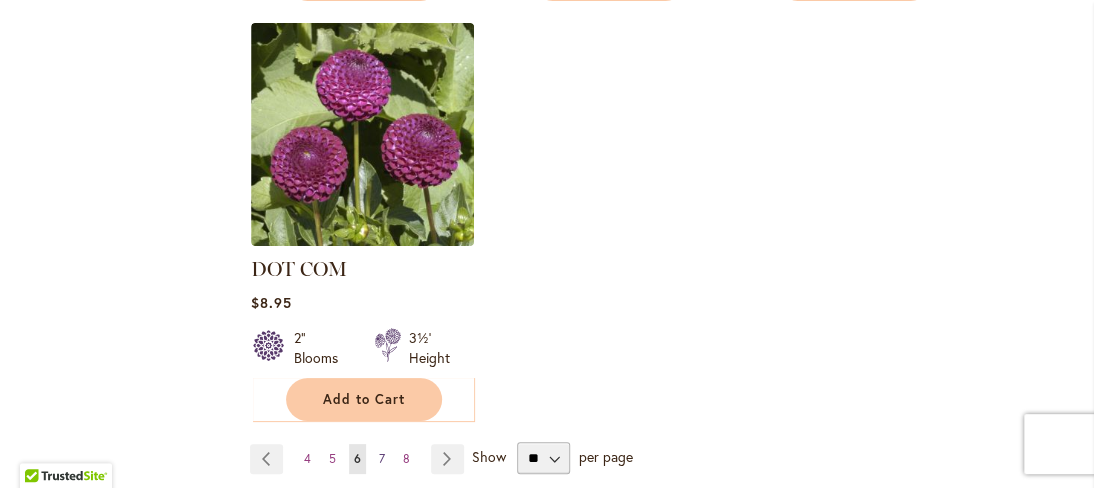 click on "7" at bounding box center (382, 458) 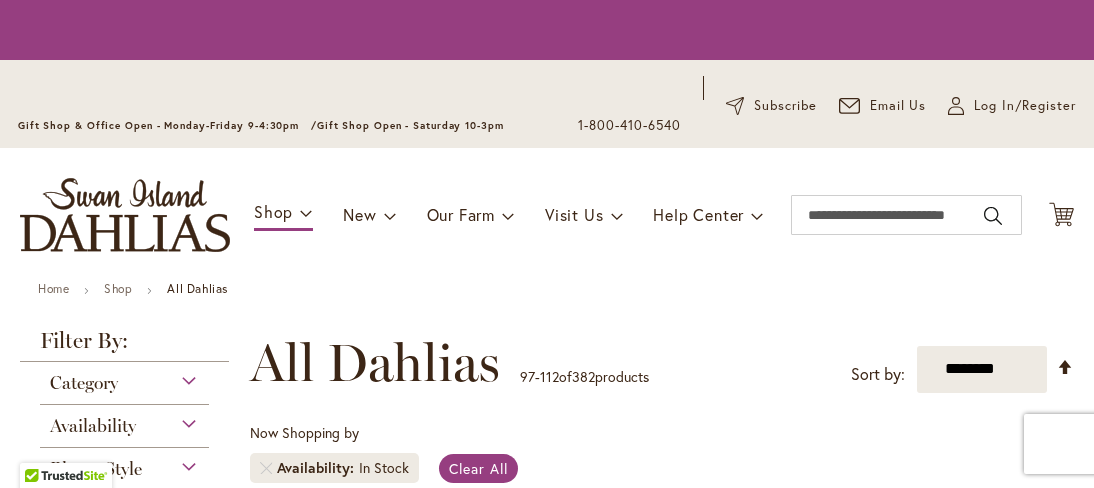 scroll, scrollTop: 0, scrollLeft: 0, axis: both 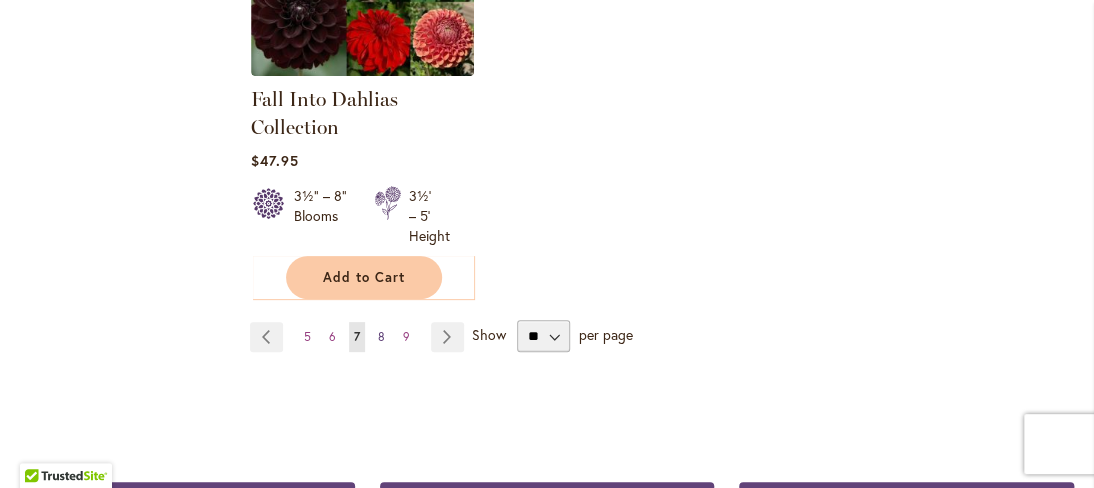 click on "8" at bounding box center [381, 336] 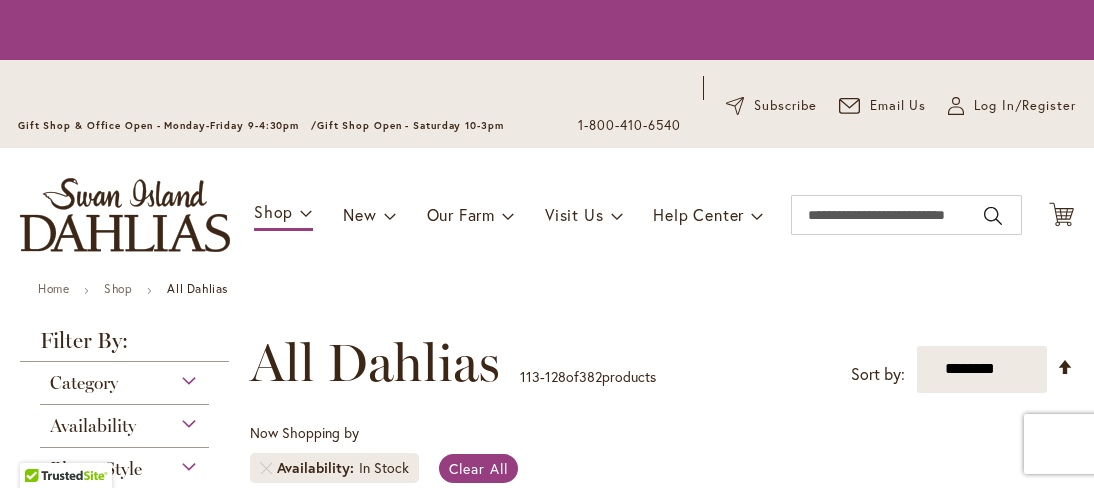scroll, scrollTop: 0, scrollLeft: 0, axis: both 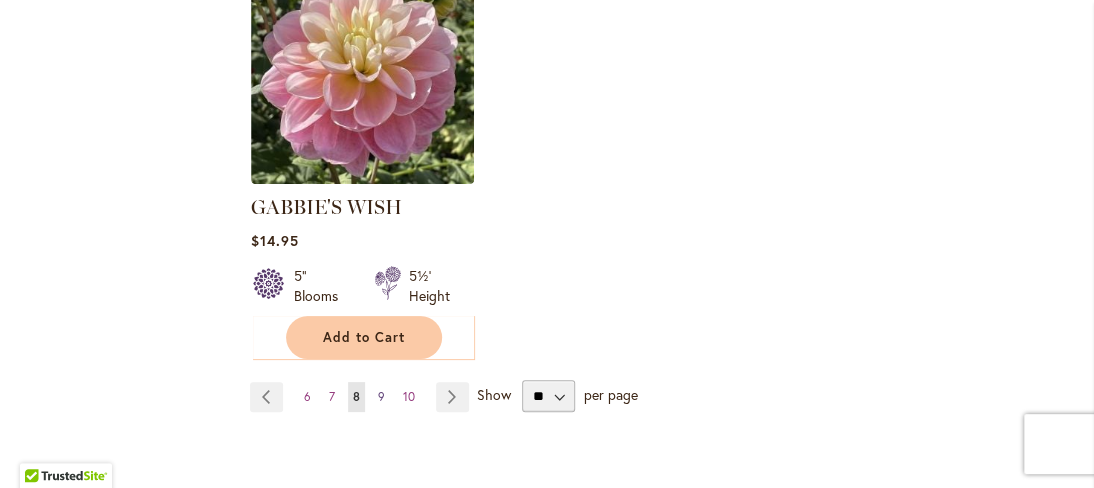 click on "9" at bounding box center [381, 396] 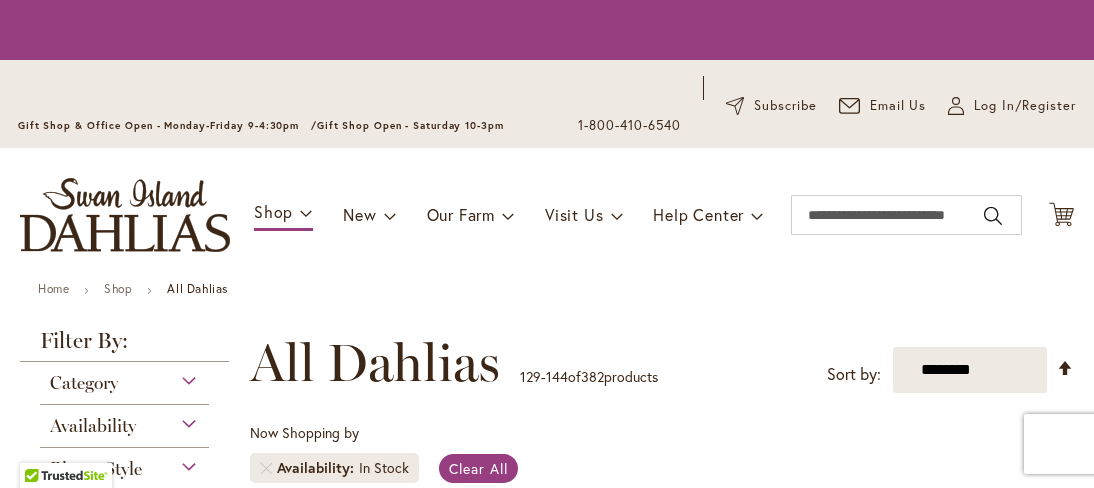 scroll, scrollTop: 0, scrollLeft: 0, axis: both 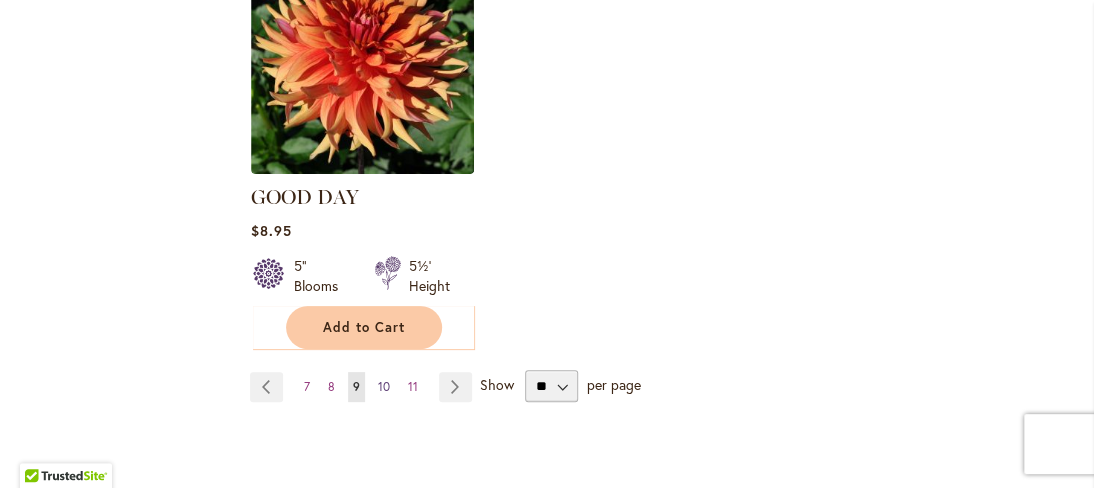 click on "10" at bounding box center (384, 386) 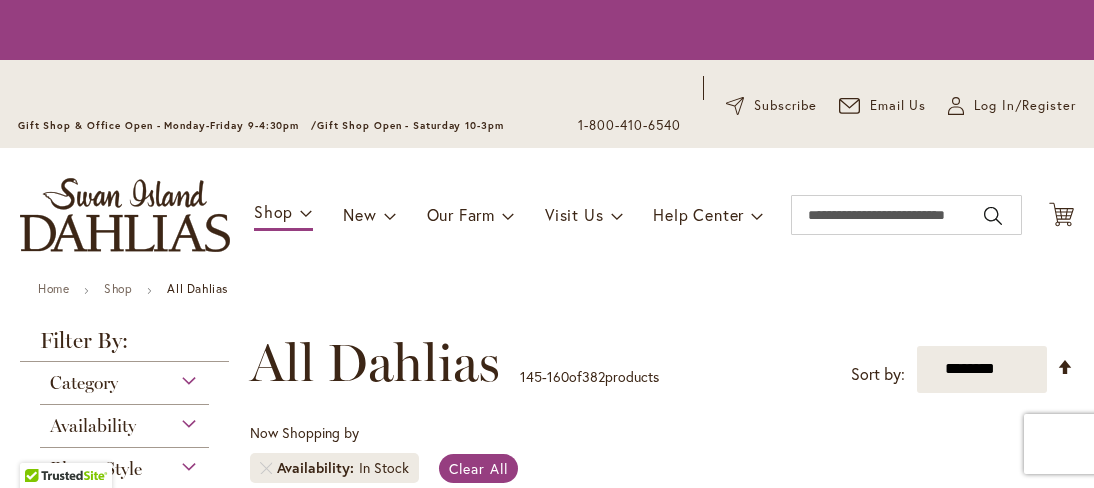 scroll, scrollTop: 0, scrollLeft: 0, axis: both 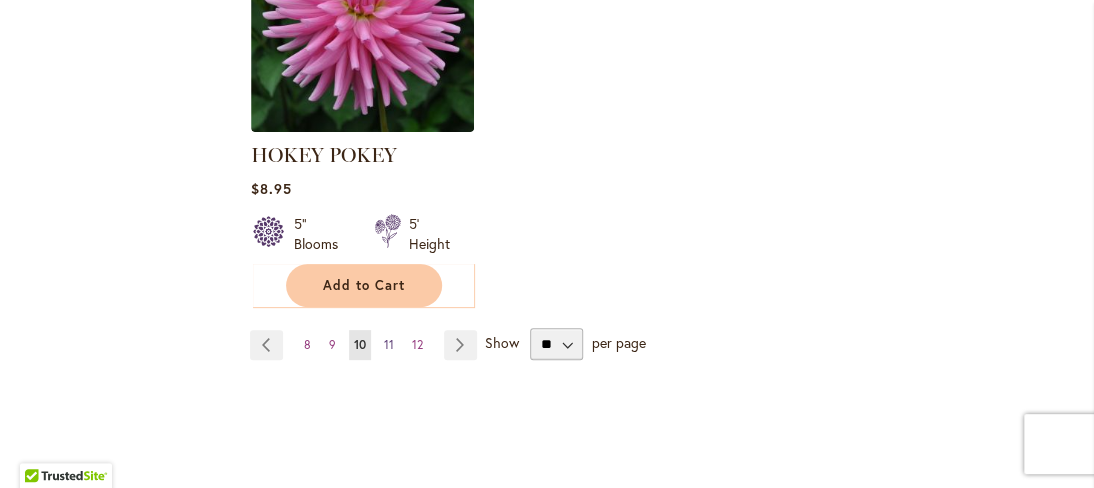 click on "11" at bounding box center (389, 344) 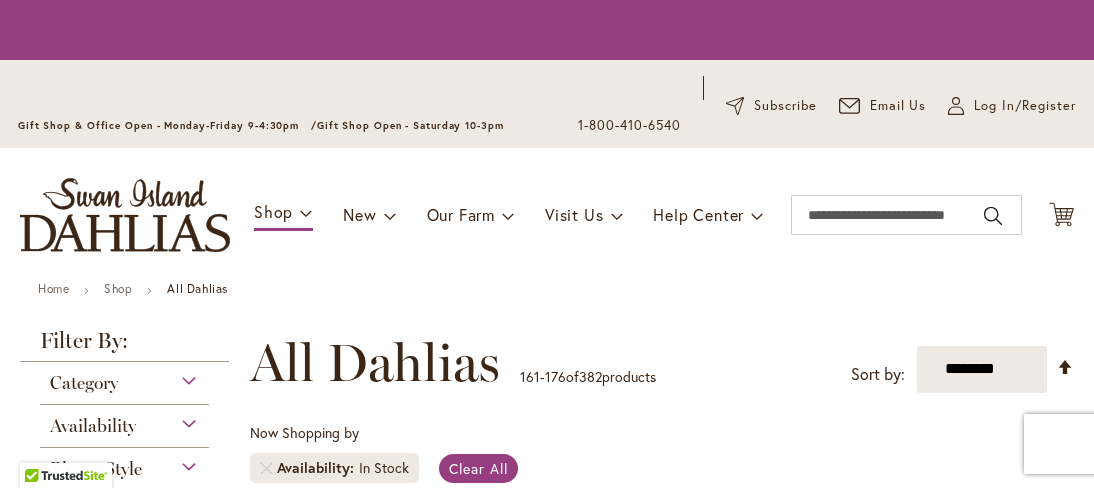 scroll, scrollTop: 0, scrollLeft: 0, axis: both 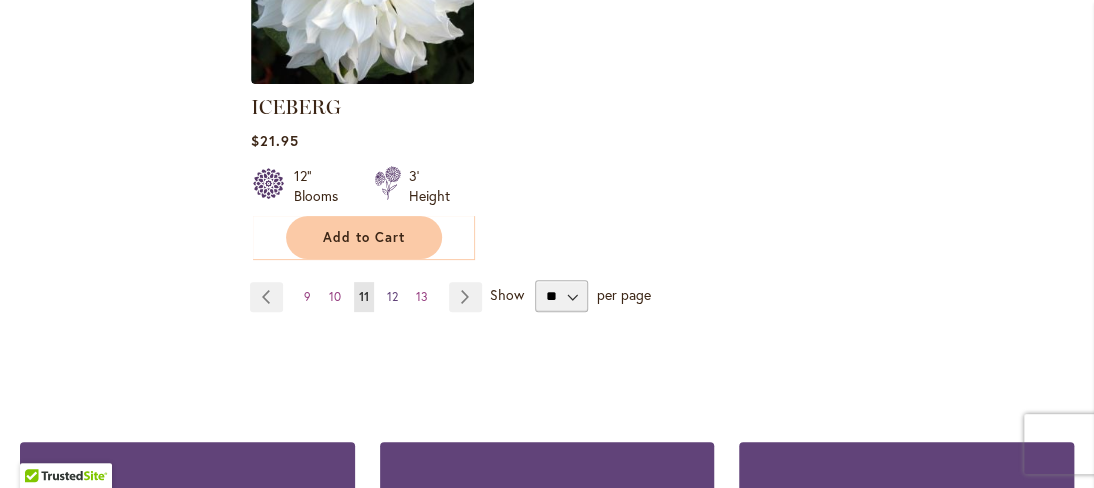 click on "Page
12" at bounding box center (392, 297) 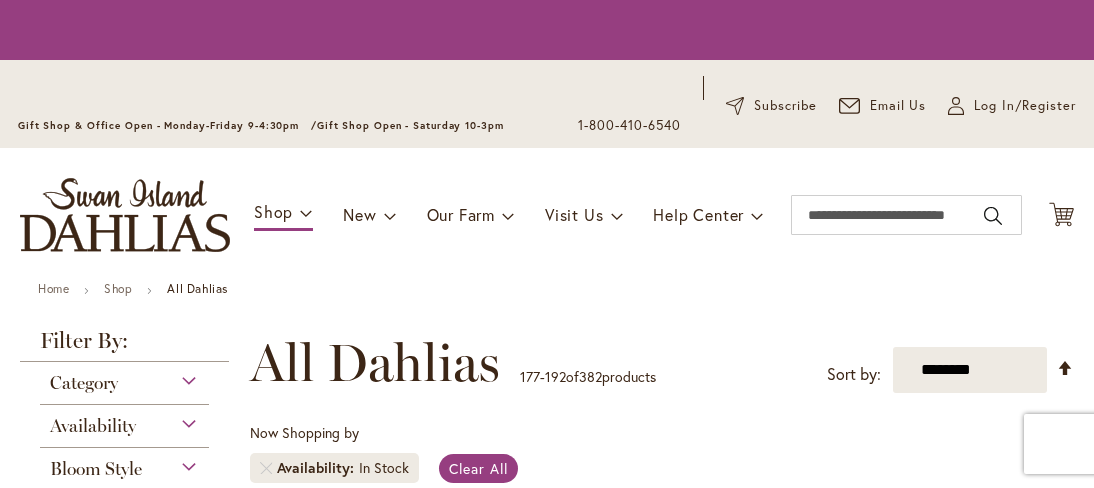 scroll, scrollTop: 0, scrollLeft: 0, axis: both 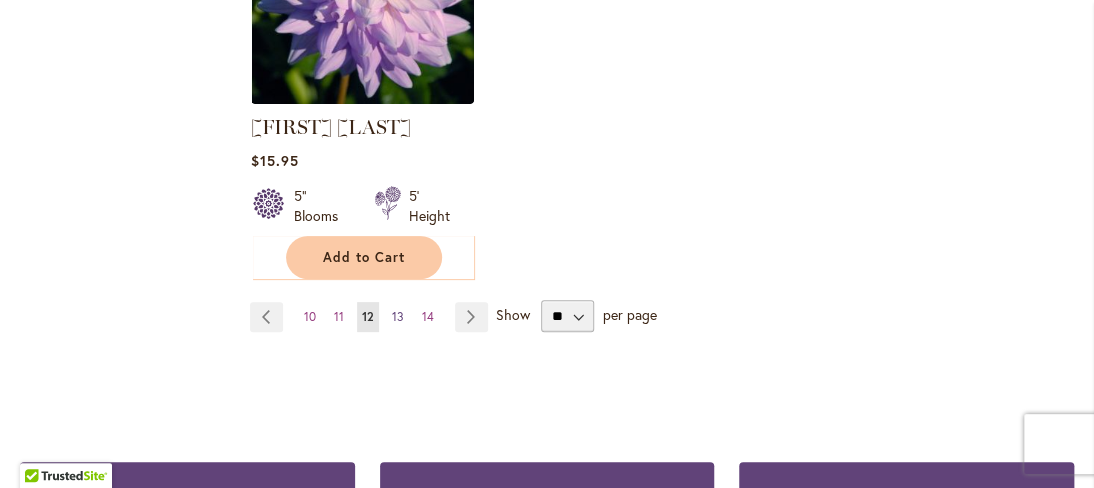 click on "13" at bounding box center (398, 316) 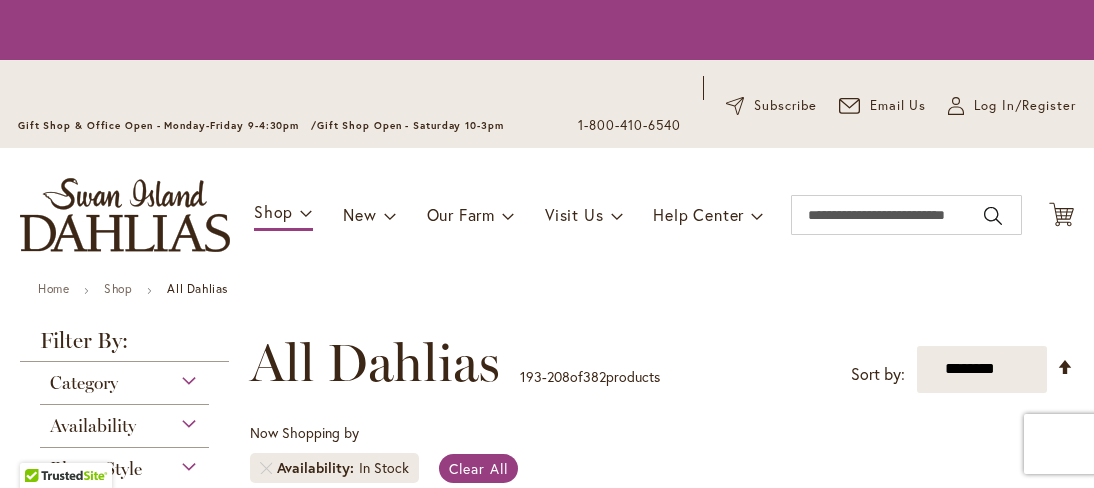 scroll, scrollTop: 0, scrollLeft: 0, axis: both 